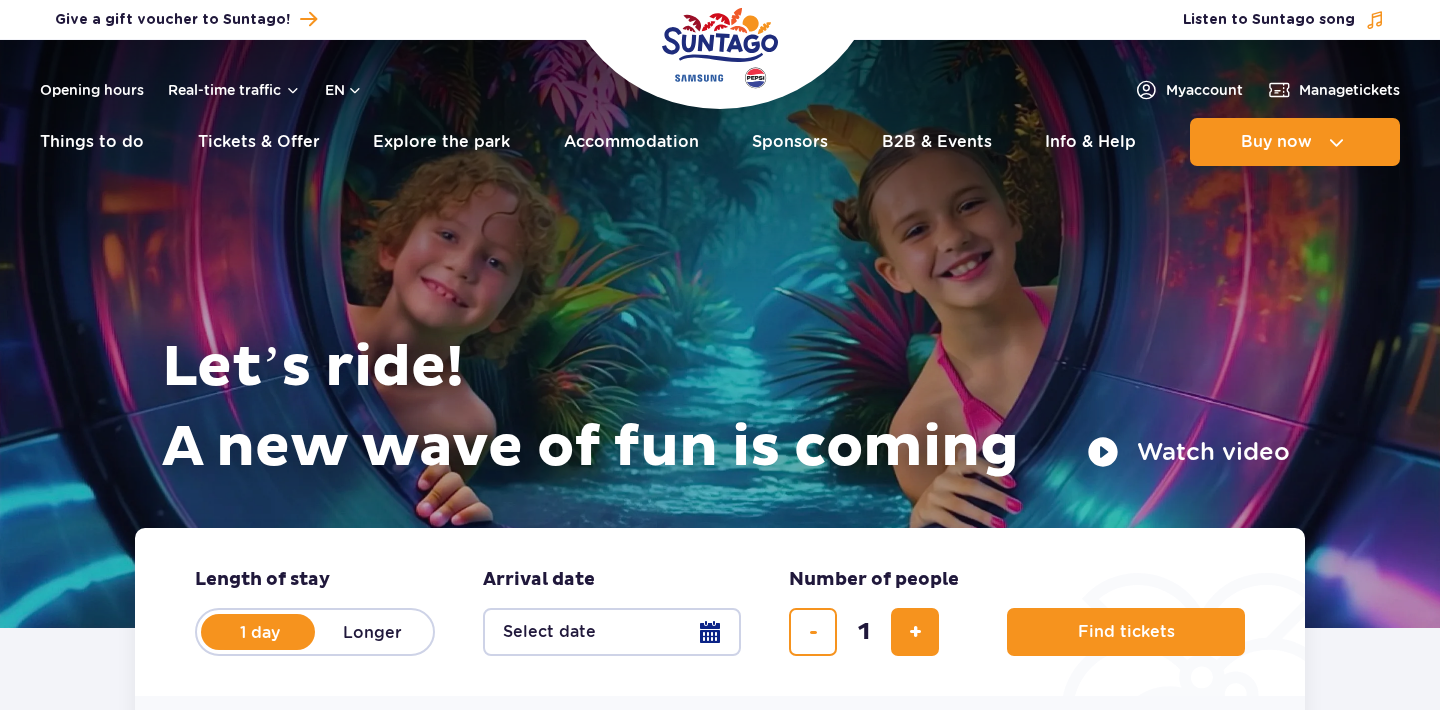 scroll, scrollTop: 0, scrollLeft: 0, axis: both 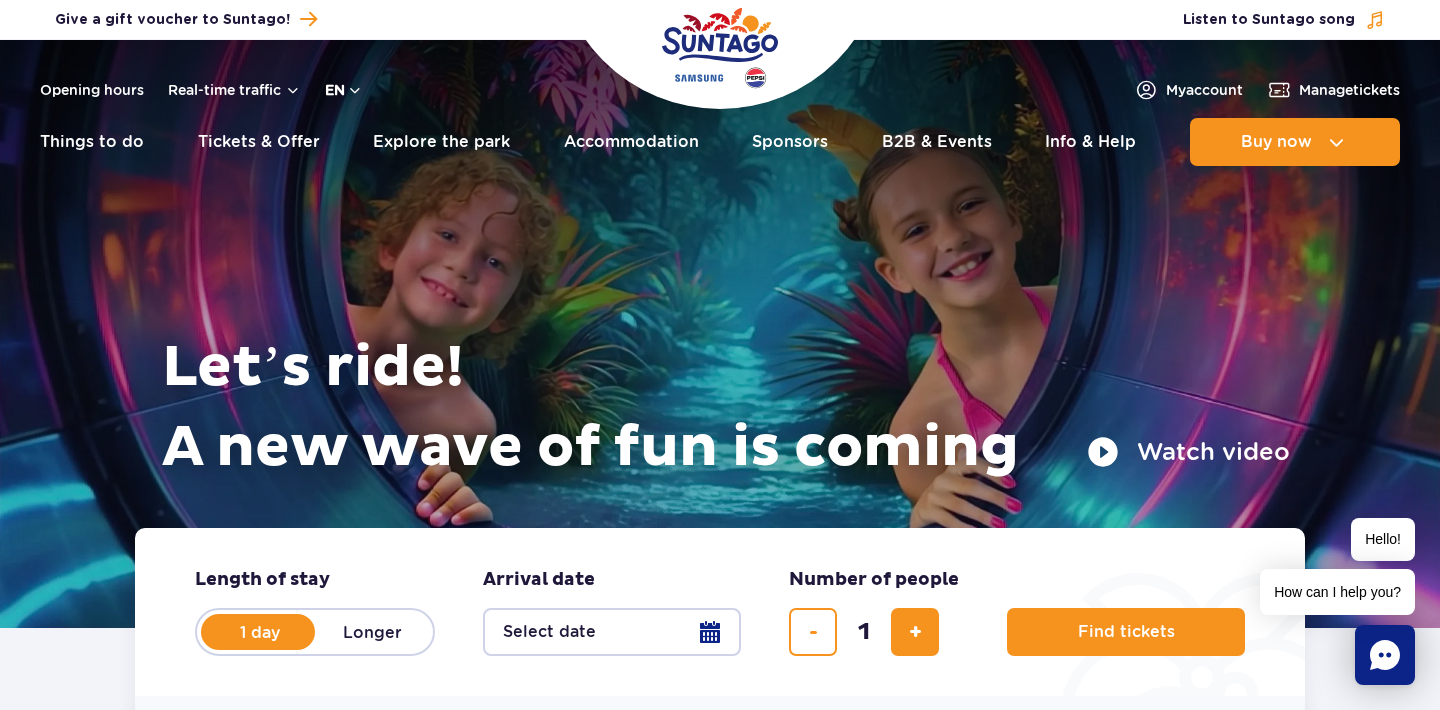 click on "en" at bounding box center (344, 90) 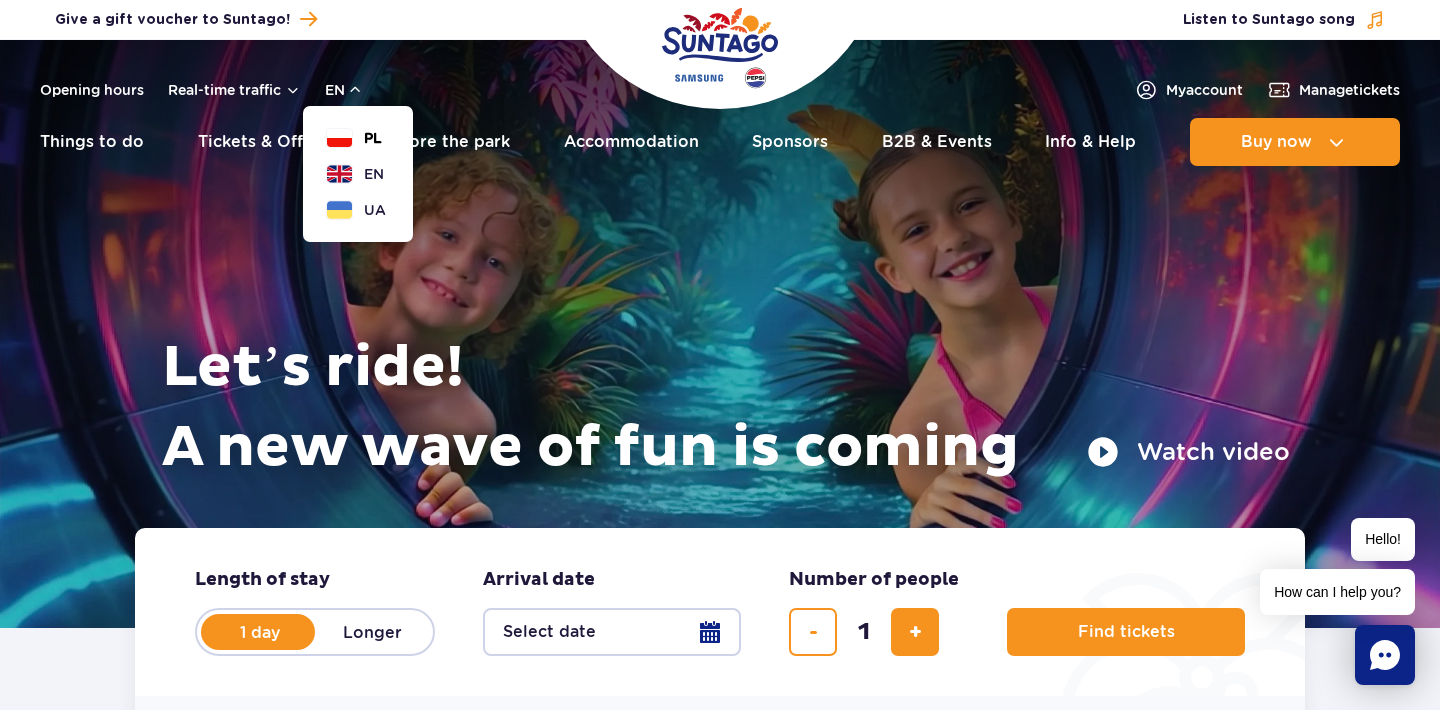 click on "PL" at bounding box center [373, 138] 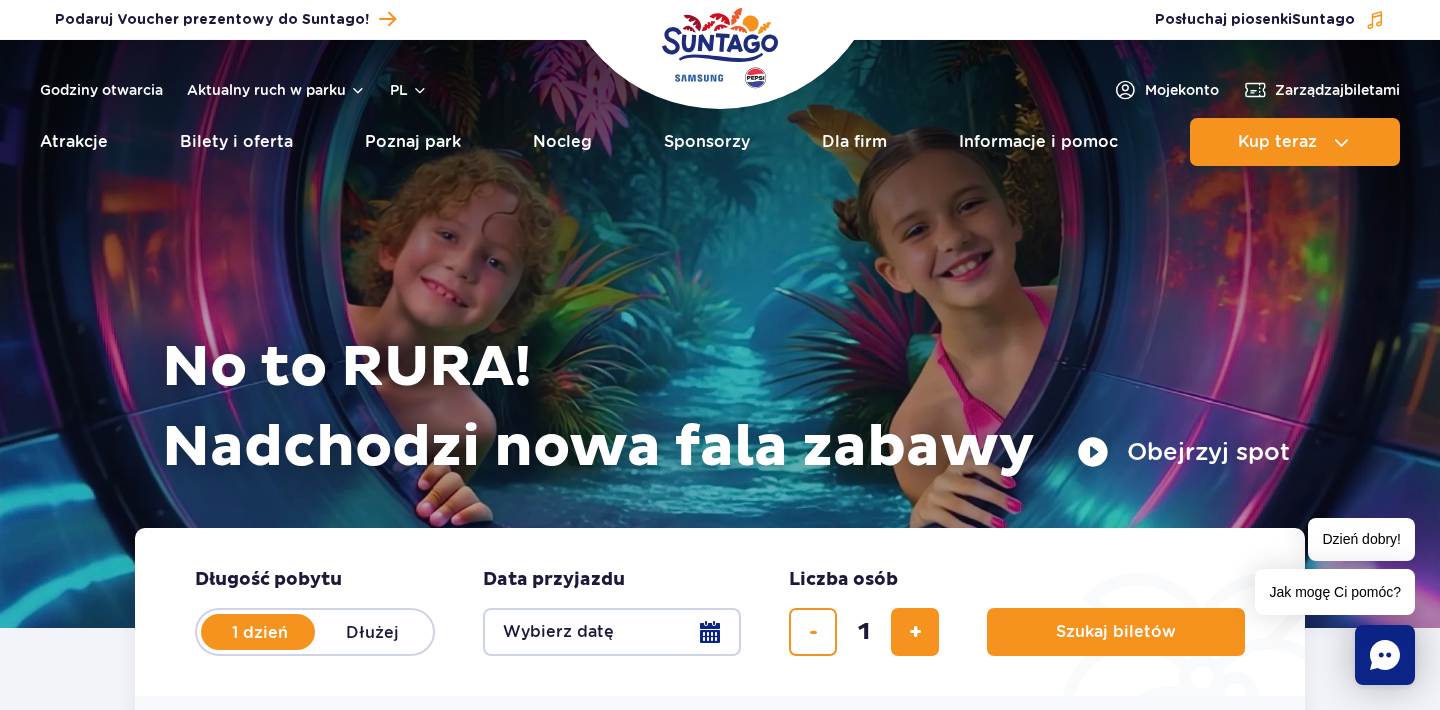 scroll, scrollTop: 0, scrollLeft: 0, axis: both 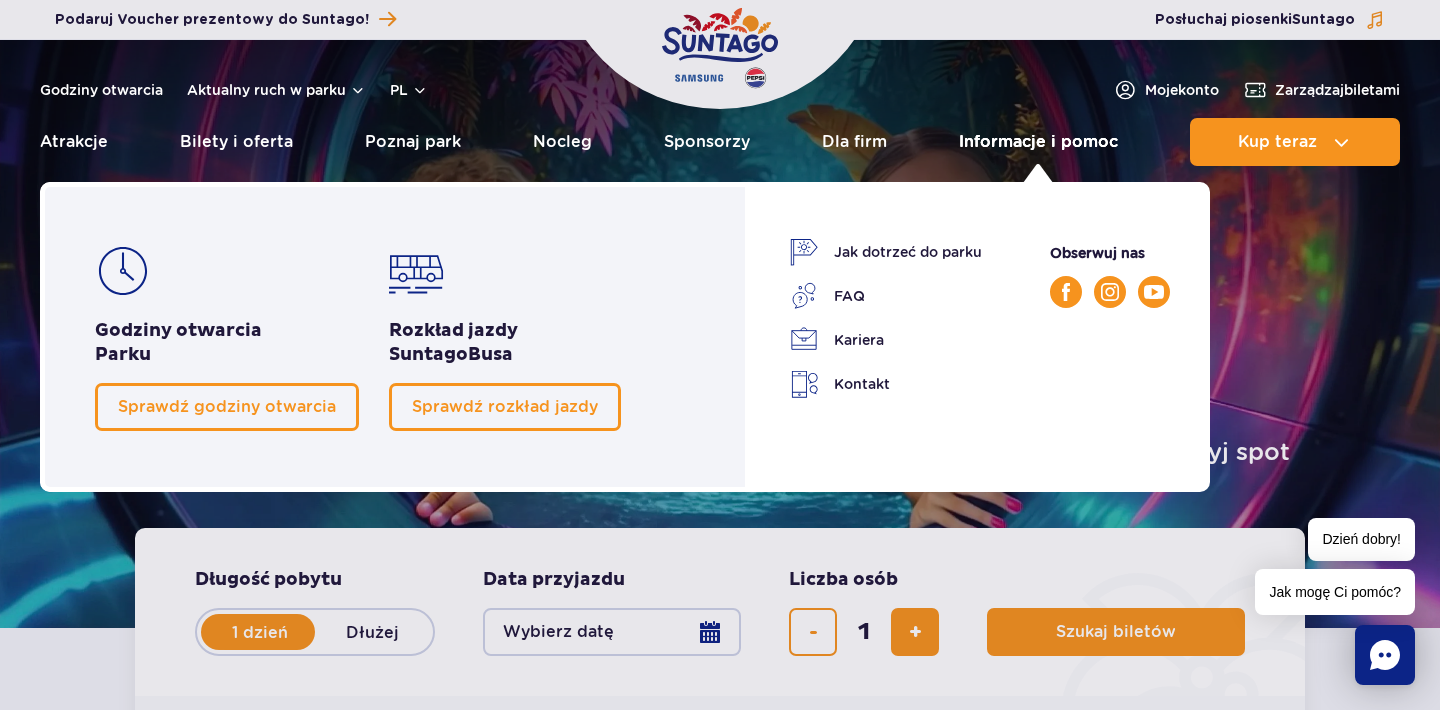click on "Informacje i pomoc" at bounding box center [1038, 142] 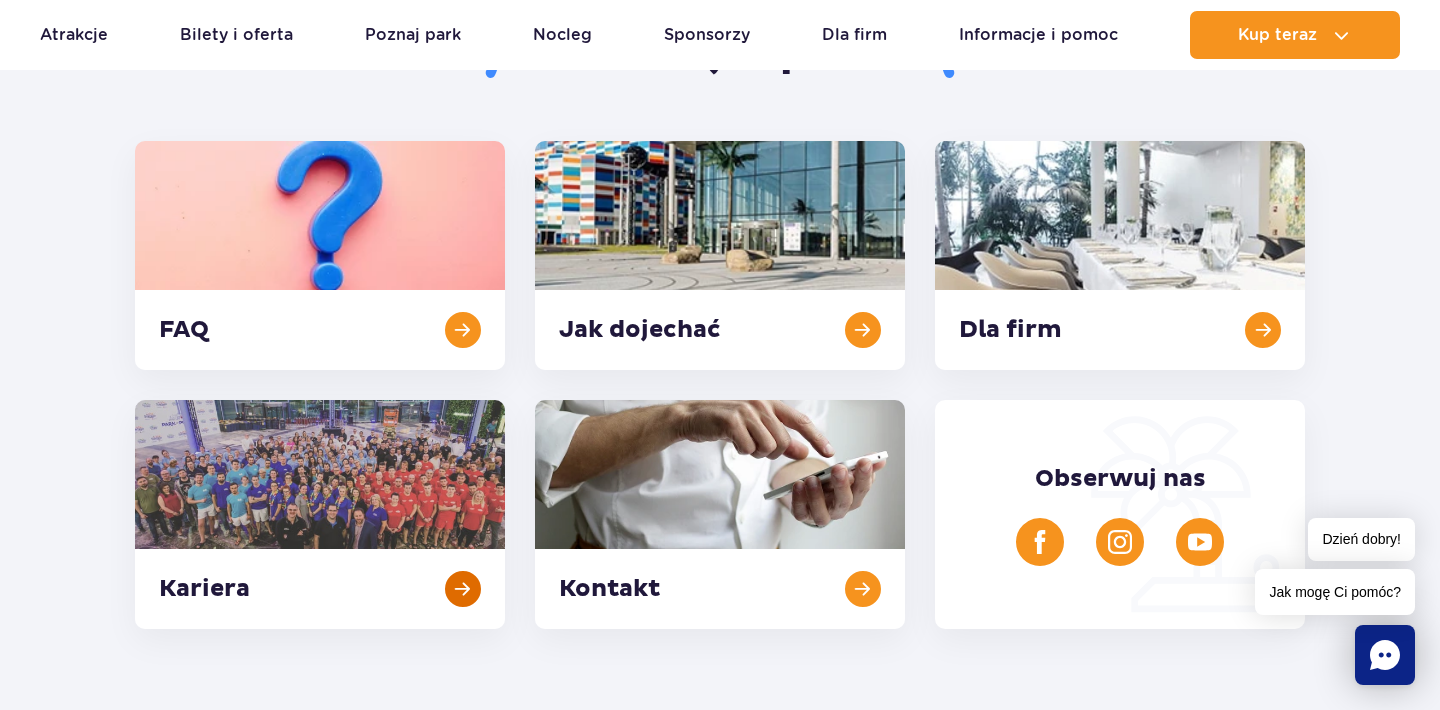 scroll, scrollTop: 243, scrollLeft: 0, axis: vertical 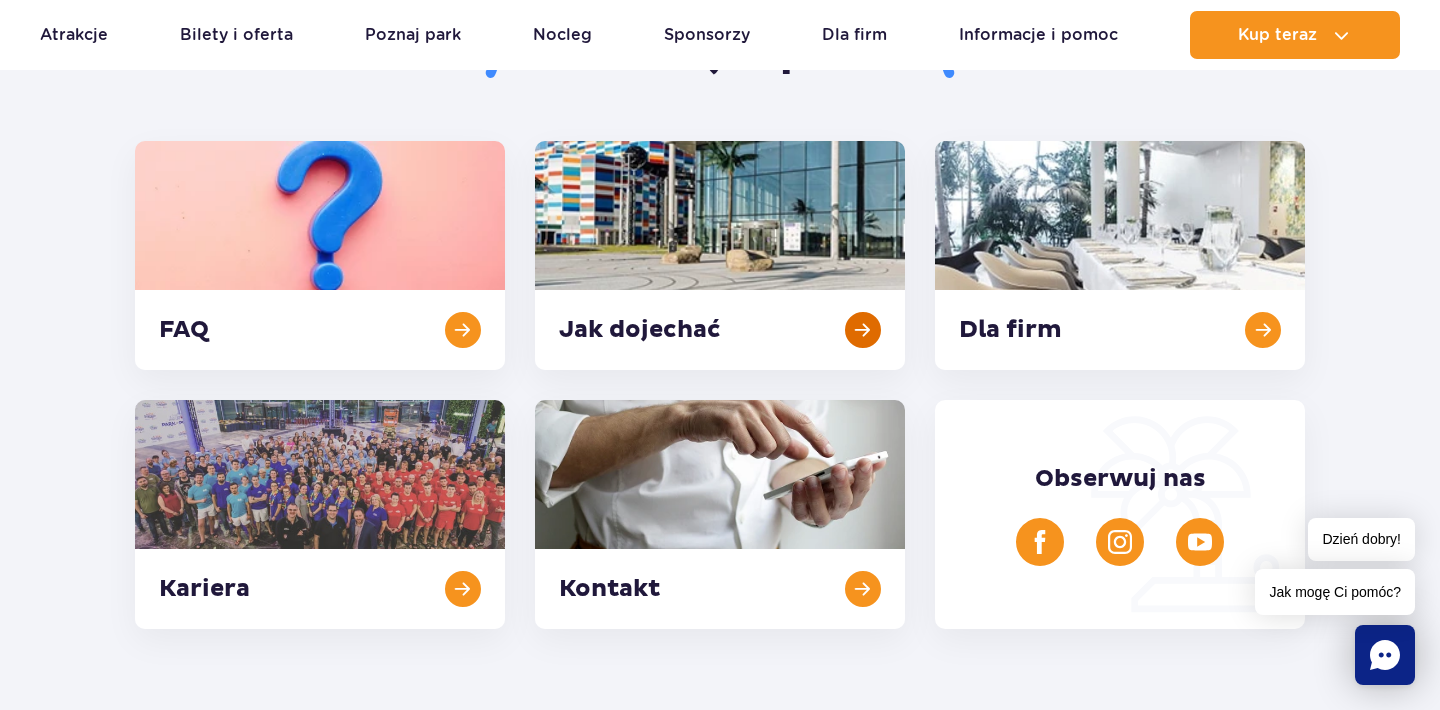 click at bounding box center [720, 255] 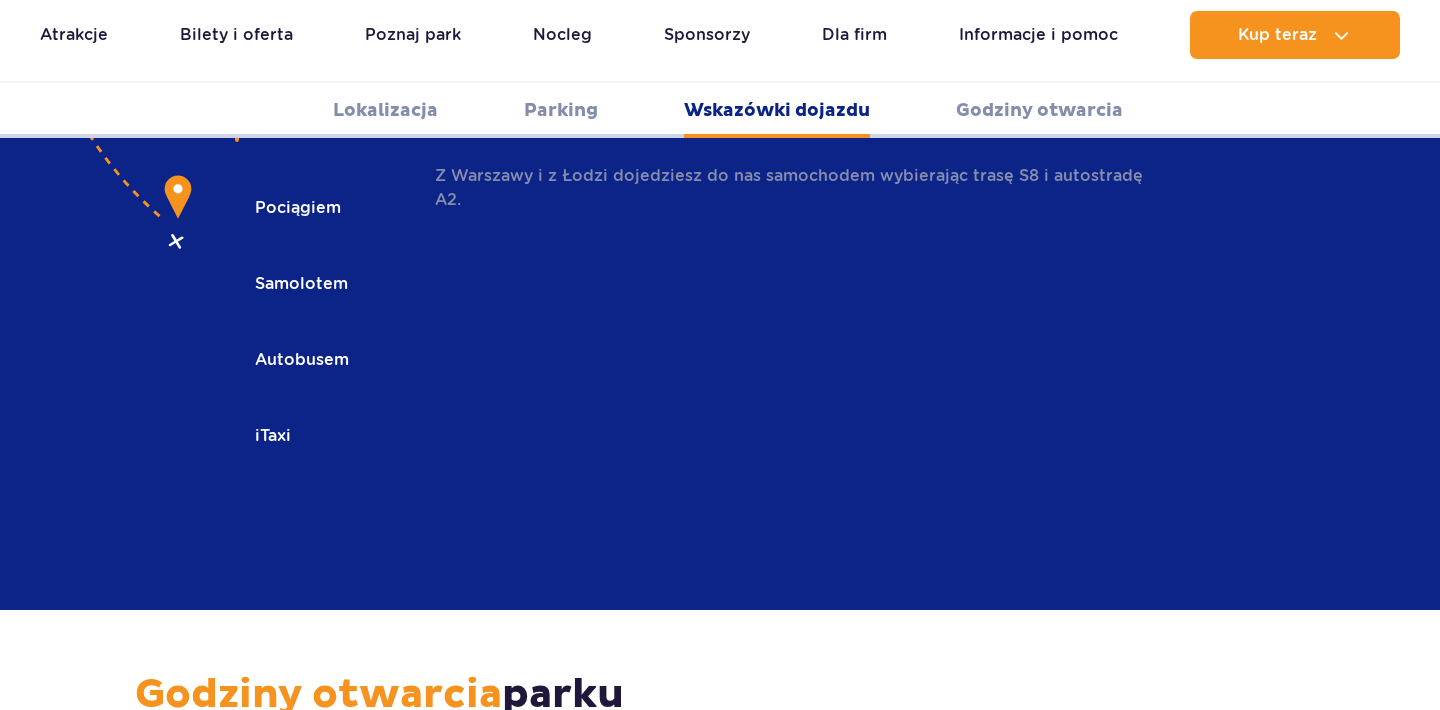 scroll, scrollTop: 0, scrollLeft: 0, axis: both 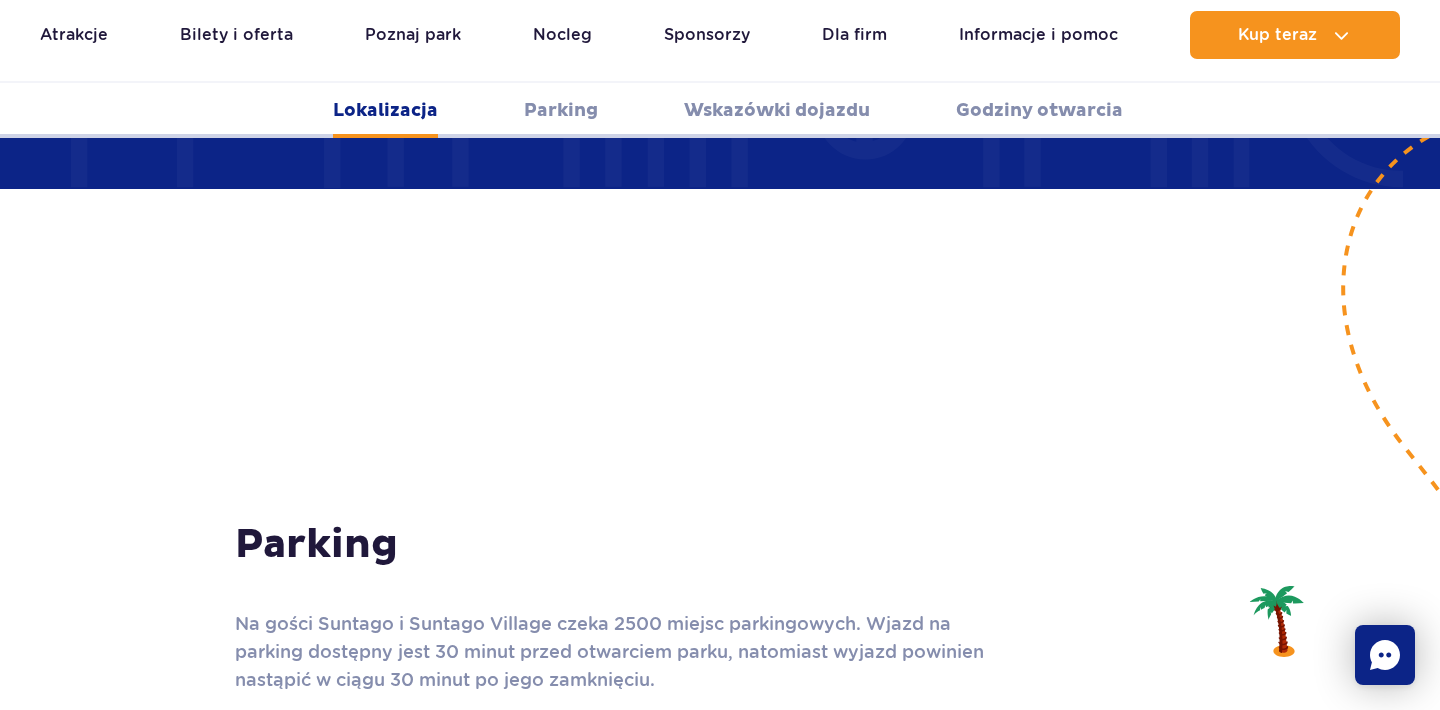 click on "Godziny otwarcia" at bounding box center (1039, 110) 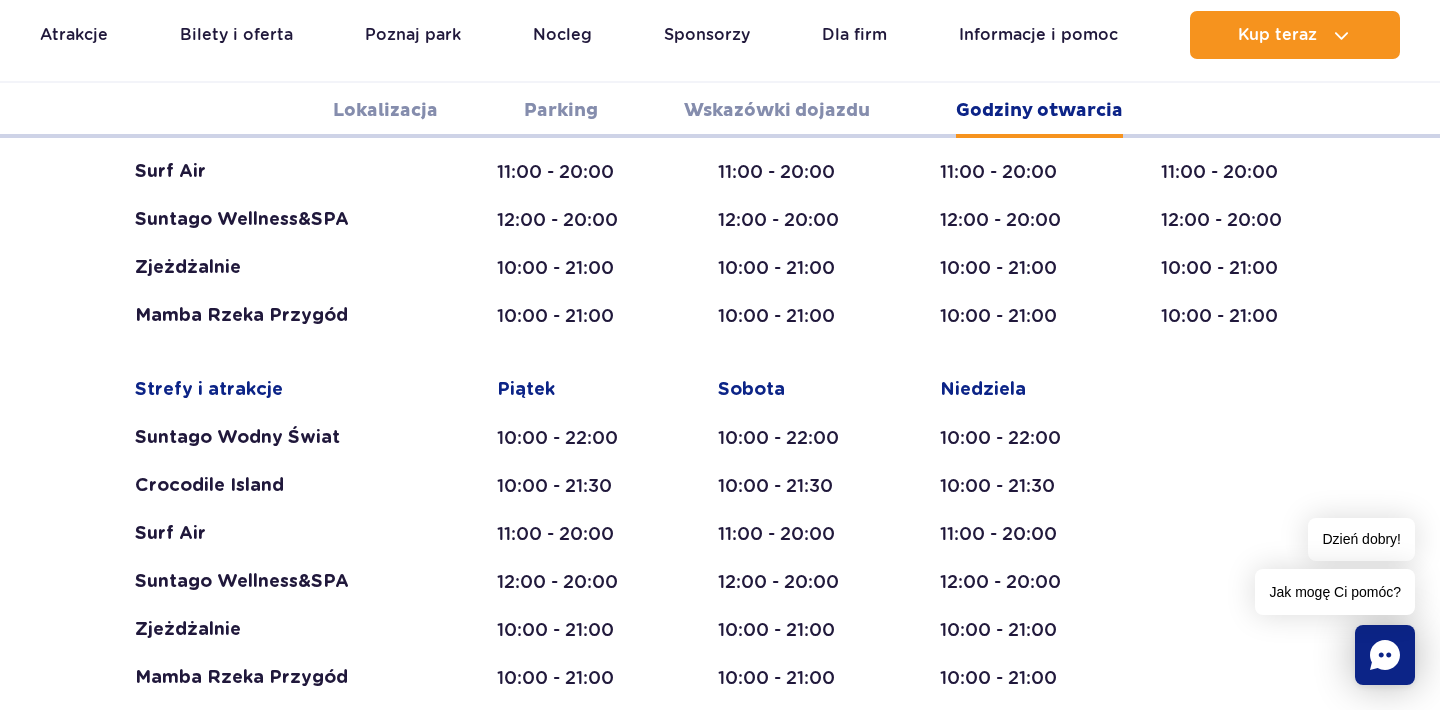 scroll, scrollTop: 3788, scrollLeft: 0, axis: vertical 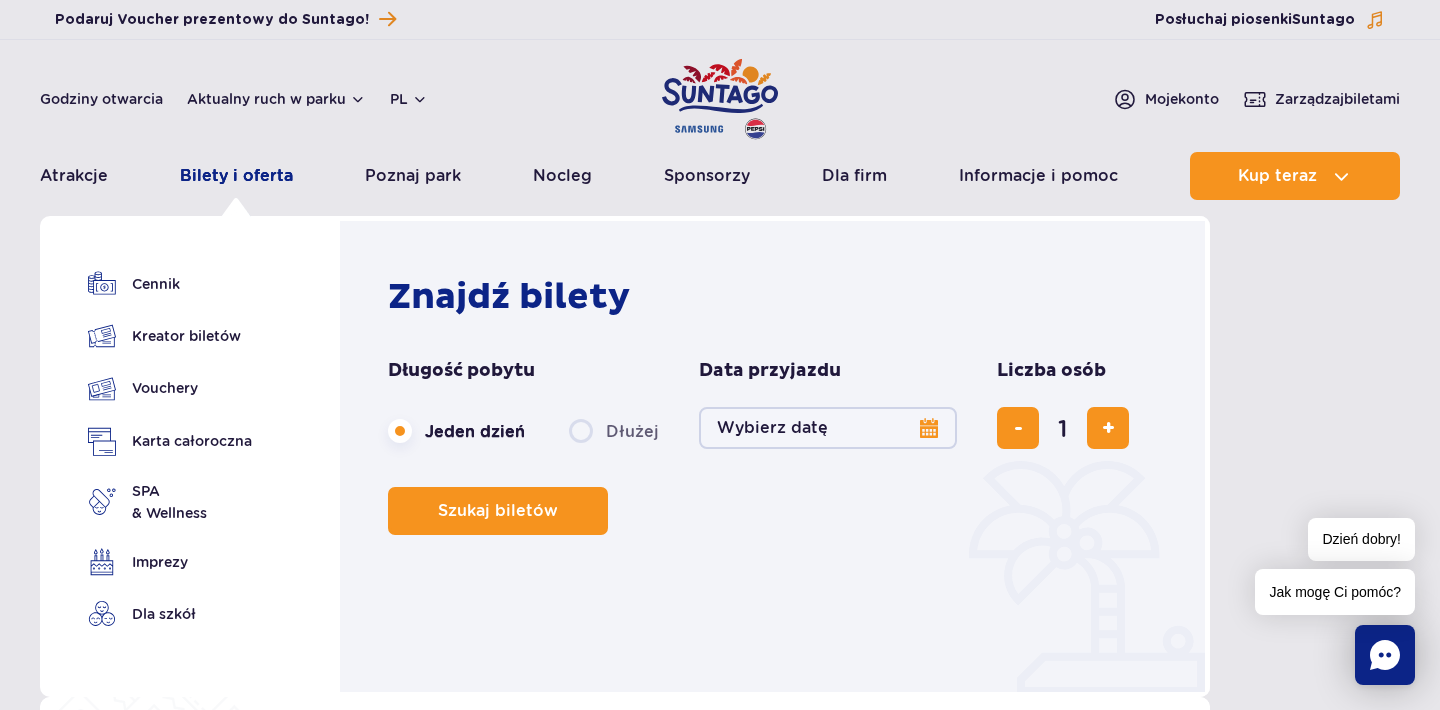 click on "Bilety i oferta" at bounding box center [236, 176] 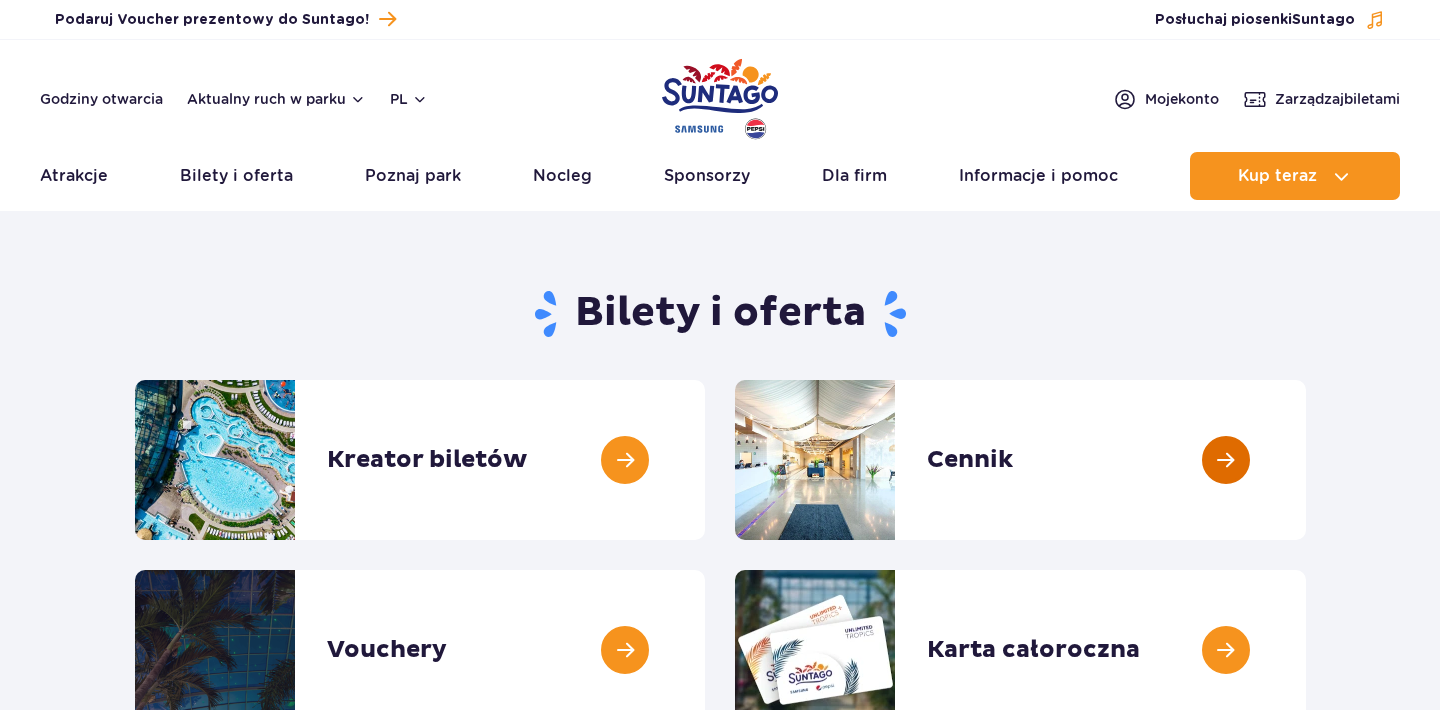 scroll, scrollTop: 0, scrollLeft: 0, axis: both 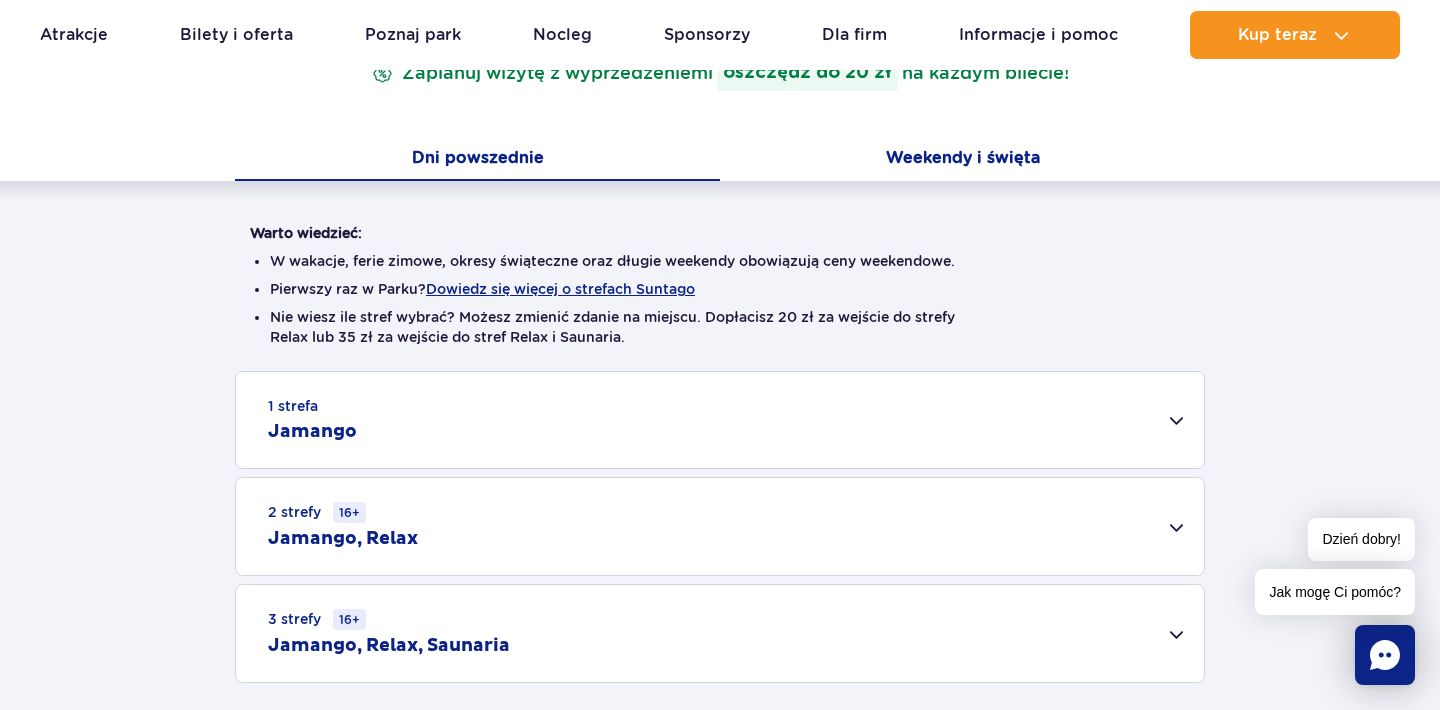 click on "Weekendy i święta" at bounding box center (962, 160) 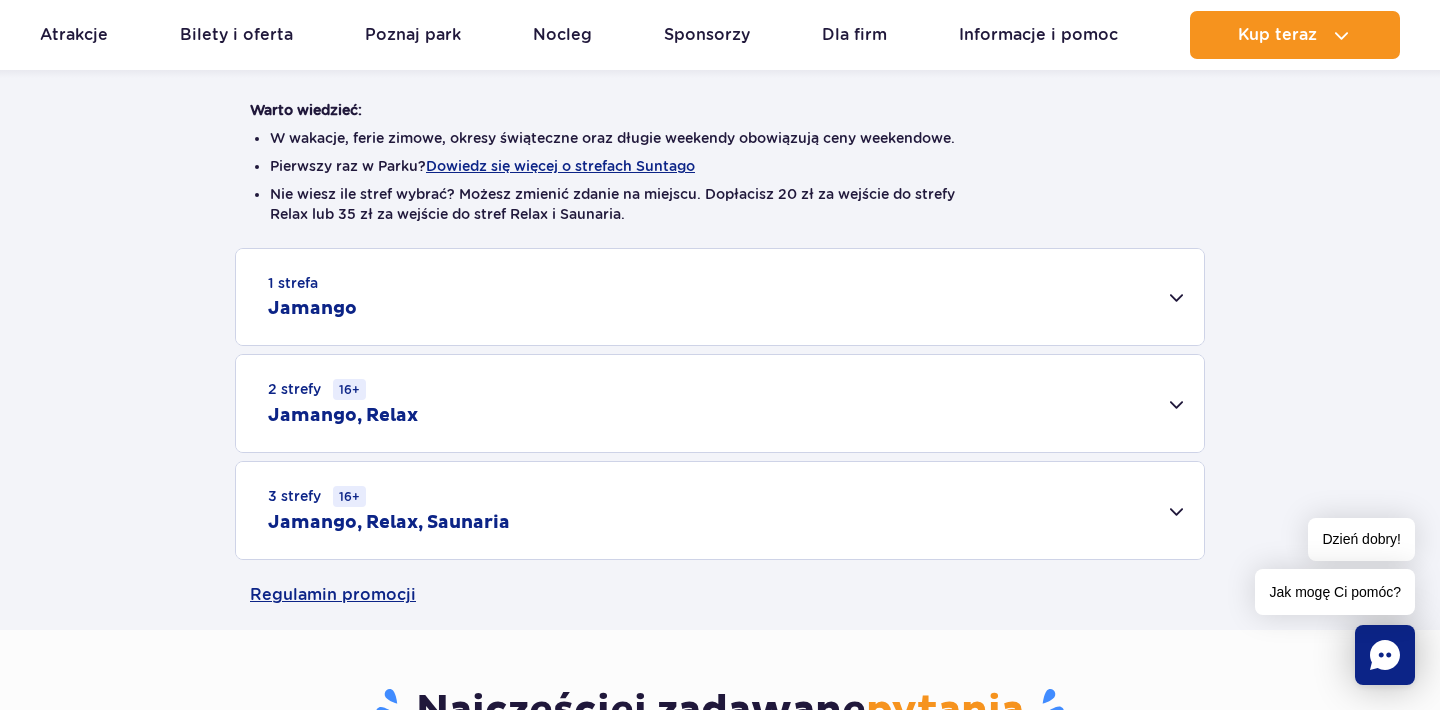 scroll, scrollTop: 555, scrollLeft: 0, axis: vertical 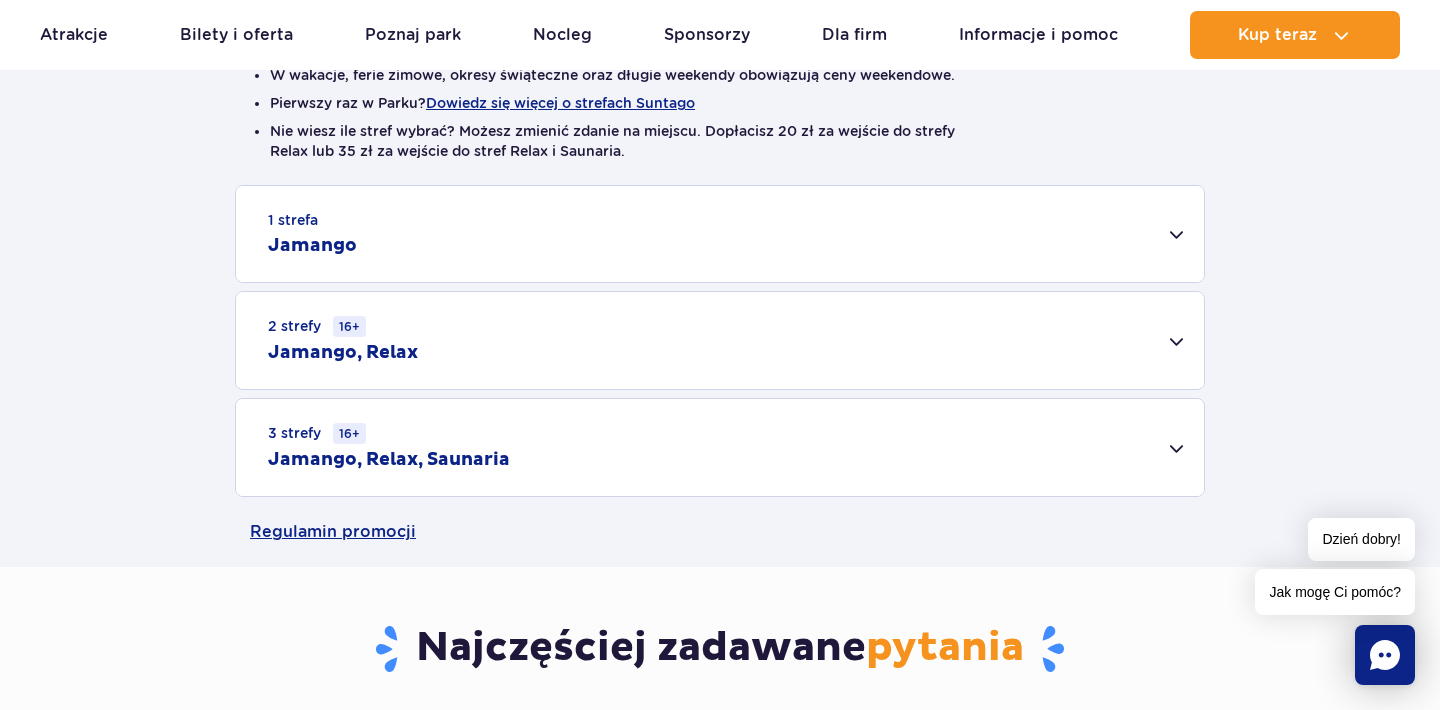 click on "3 strefy  16+
Jamango, Relax, Saunaria" at bounding box center (720, 447) 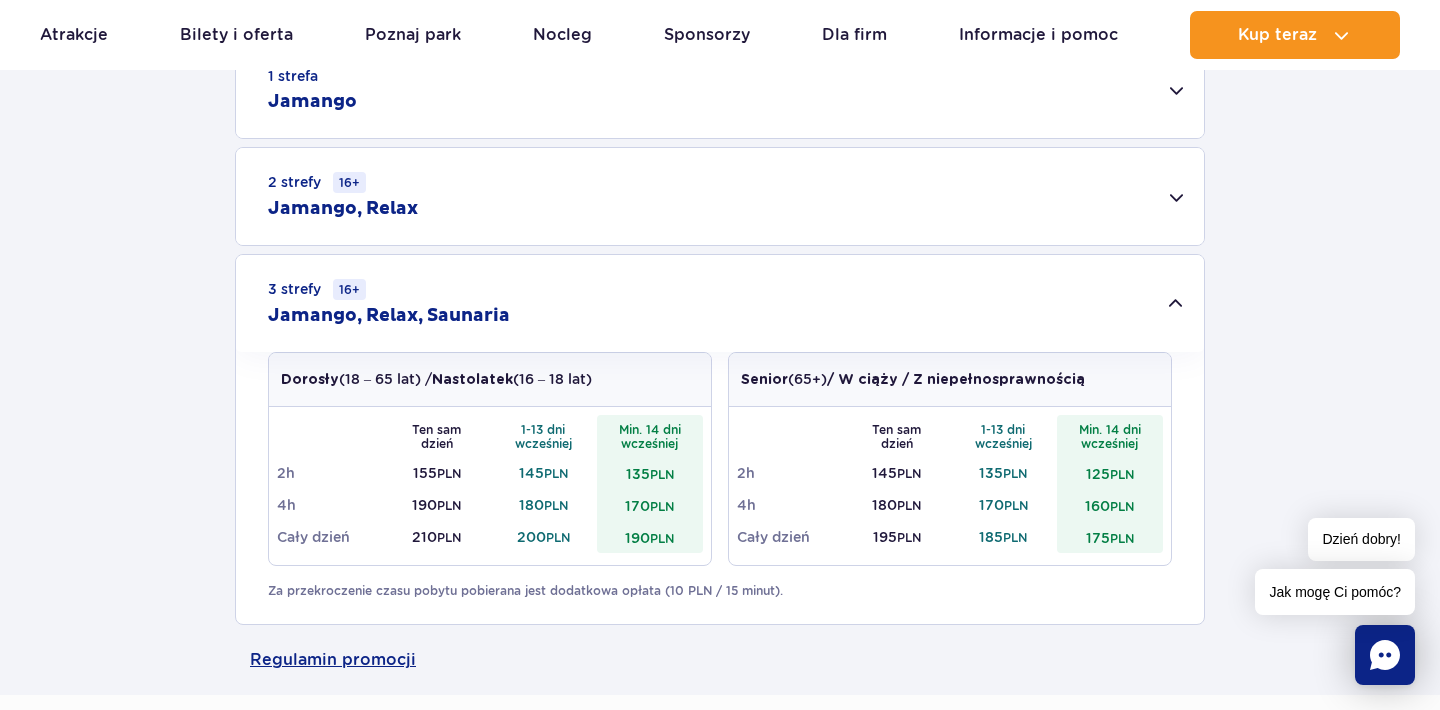 scroll, scrollTop: 708, scrollLeft: 0, axis: vertical 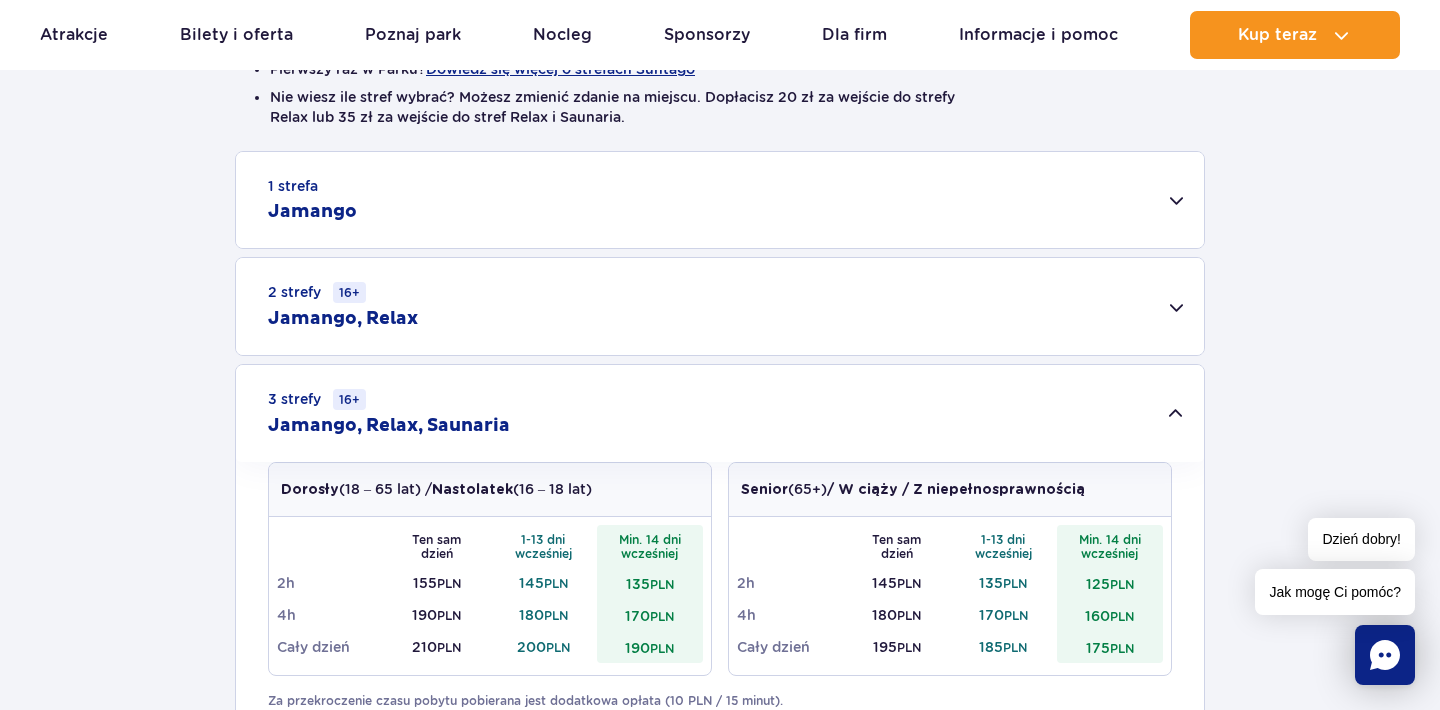 click on "2 strefy  16+
Jamango, Relax" at bounding box center [720, 306] 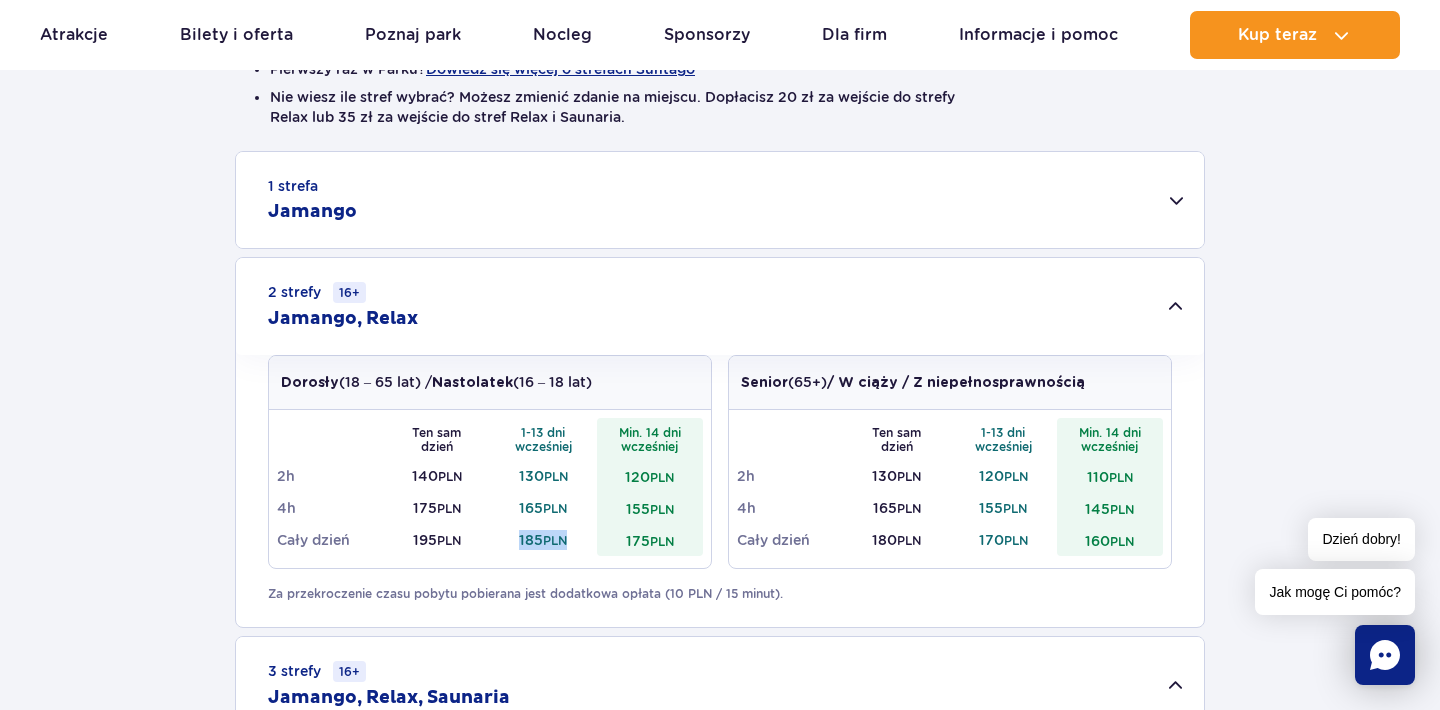 drag, startPoint x: 516, startPoint y: 539, endPoint x: 586, endPoint y: 540, distance: 70.00714 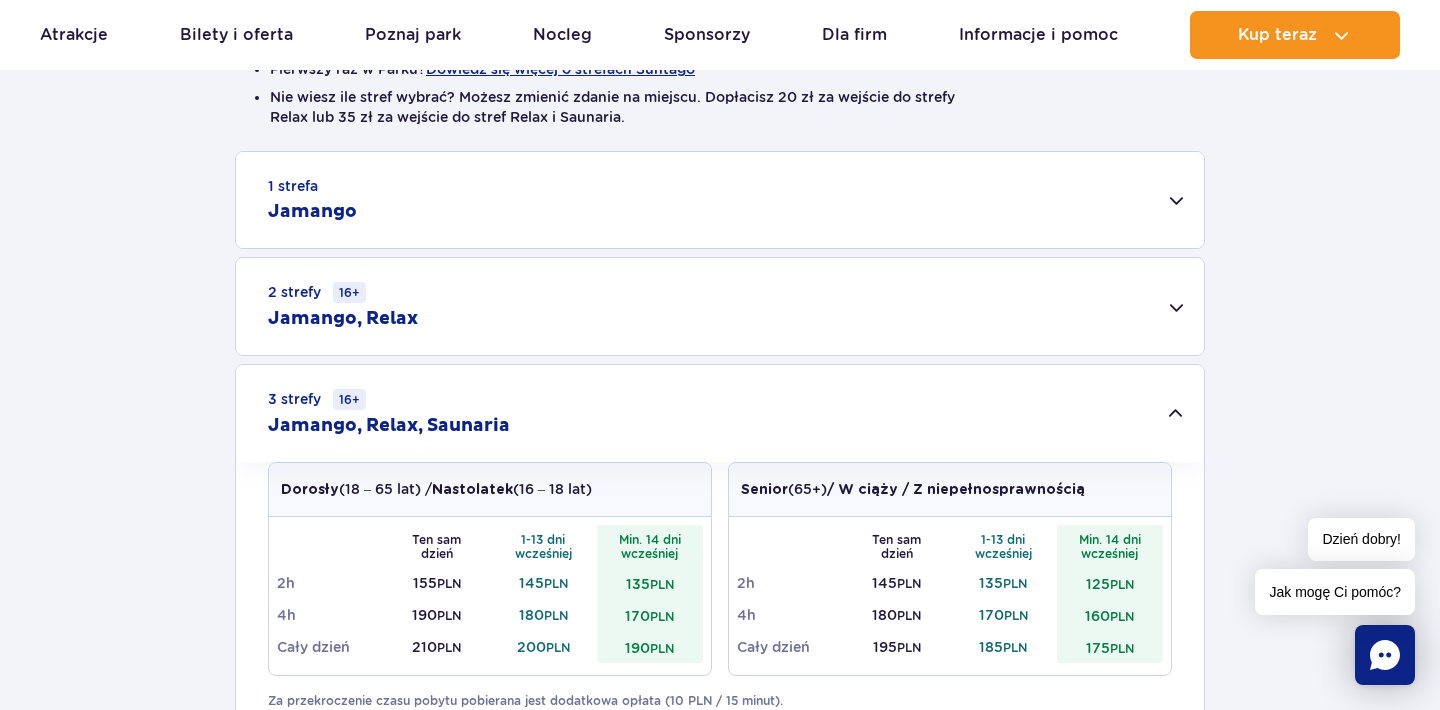 click on "2 strefy  16+
Jamango, Relax" at bounding box center (720, 306) 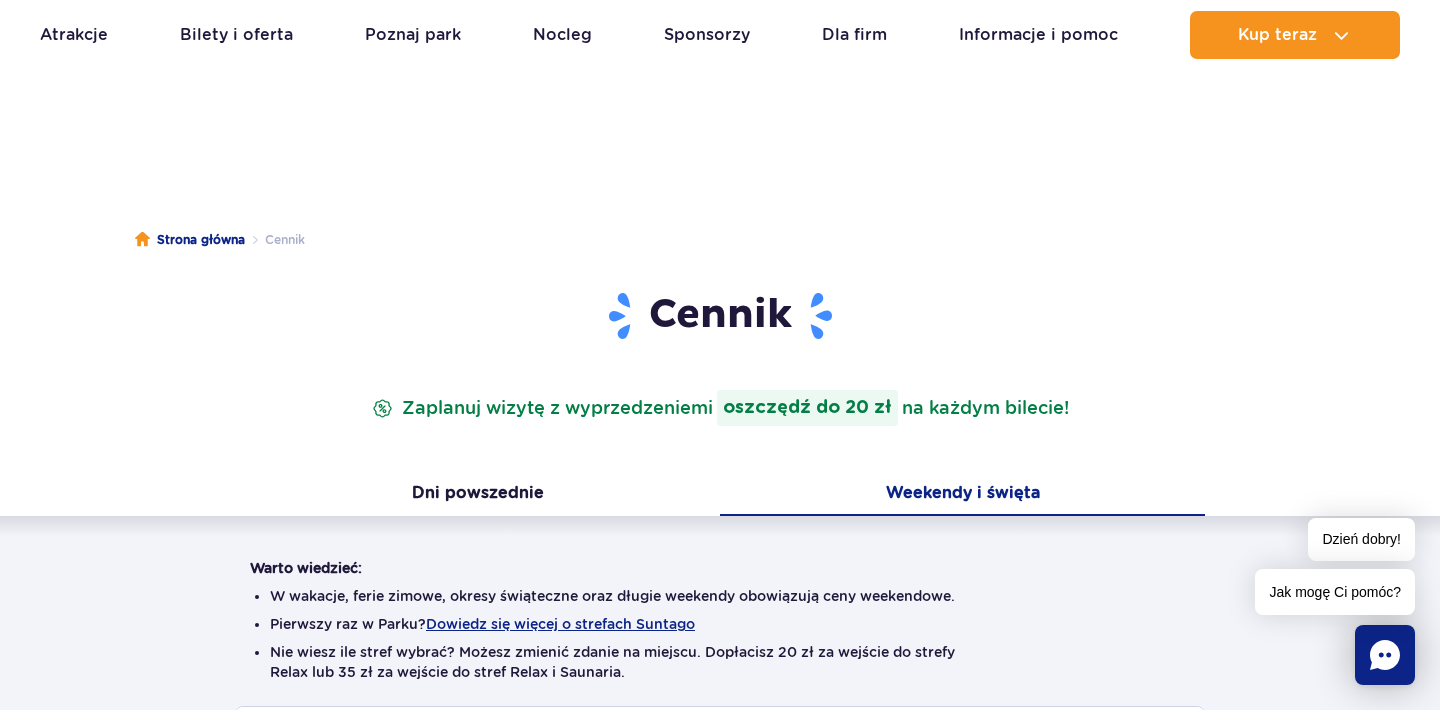 scroll, scrollTop: 26, scrollLeft: 0, axis: vertical 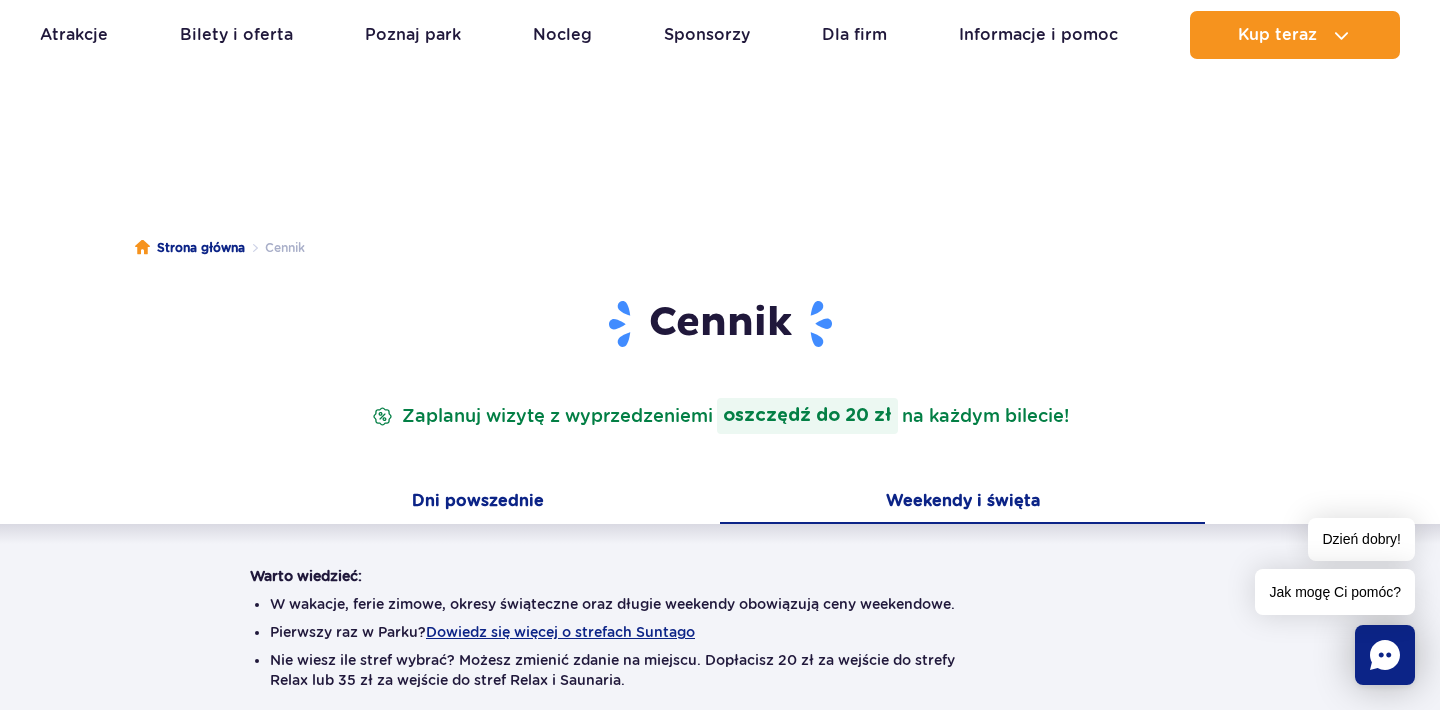 click on "Dni powszednie" at bounding box center (477, 503) 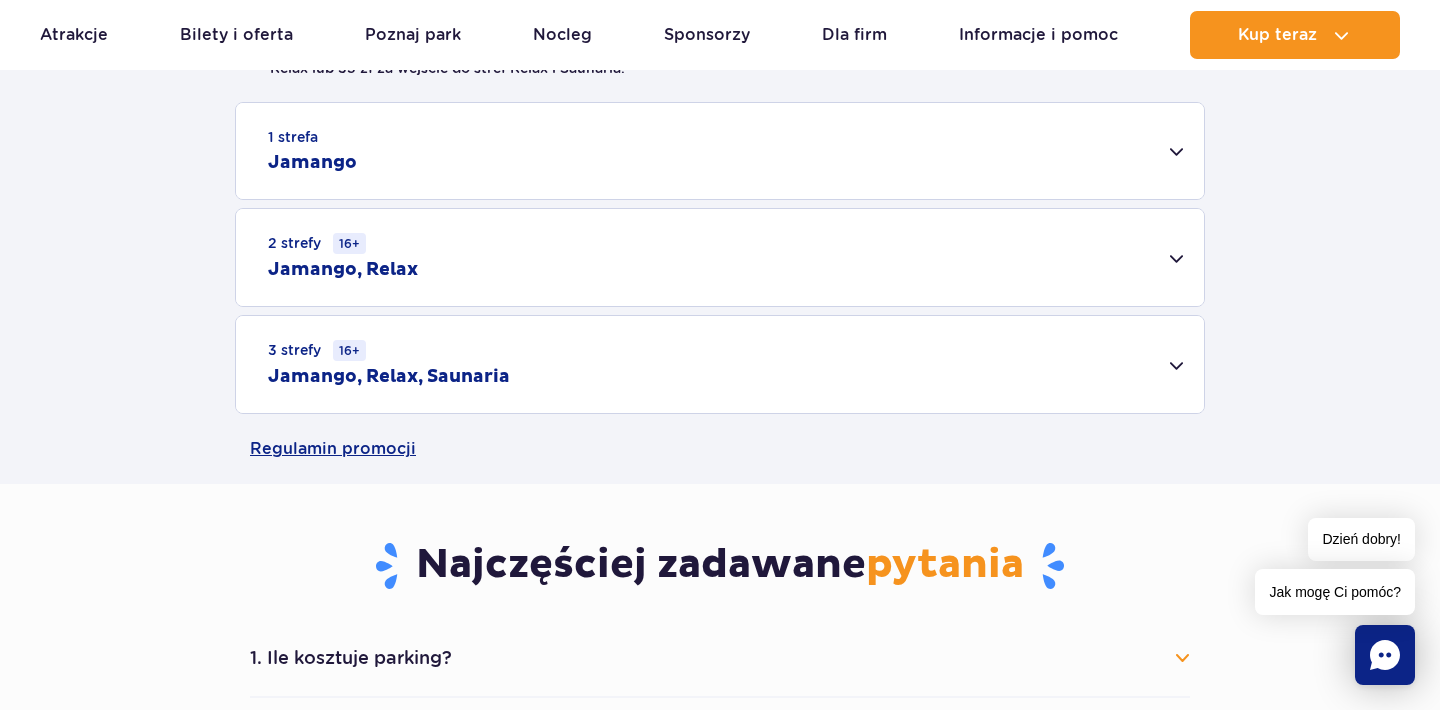 scroll, scrollTop: 657, scrollLeft: 0, axis: vertical 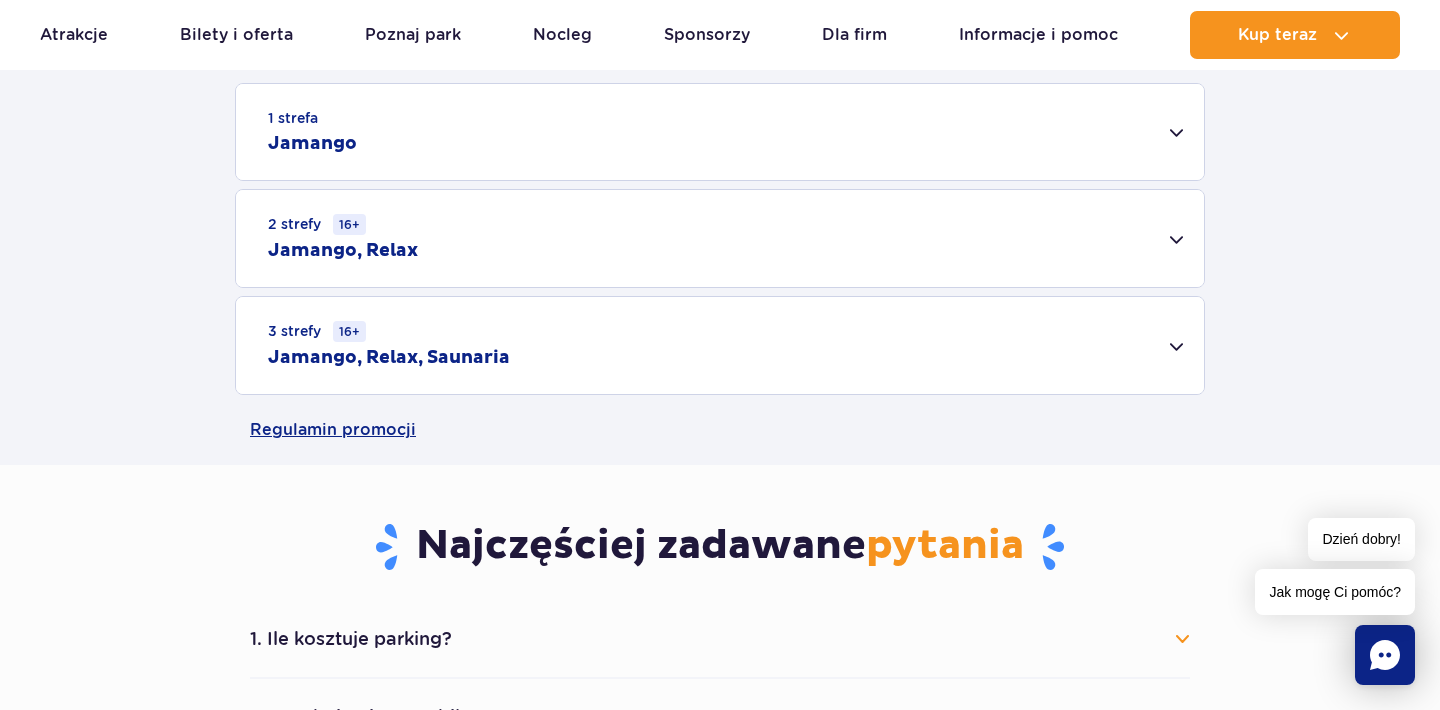click on "2 strefy  16+
Jamango, Relax" at bounding box center [720, 238] 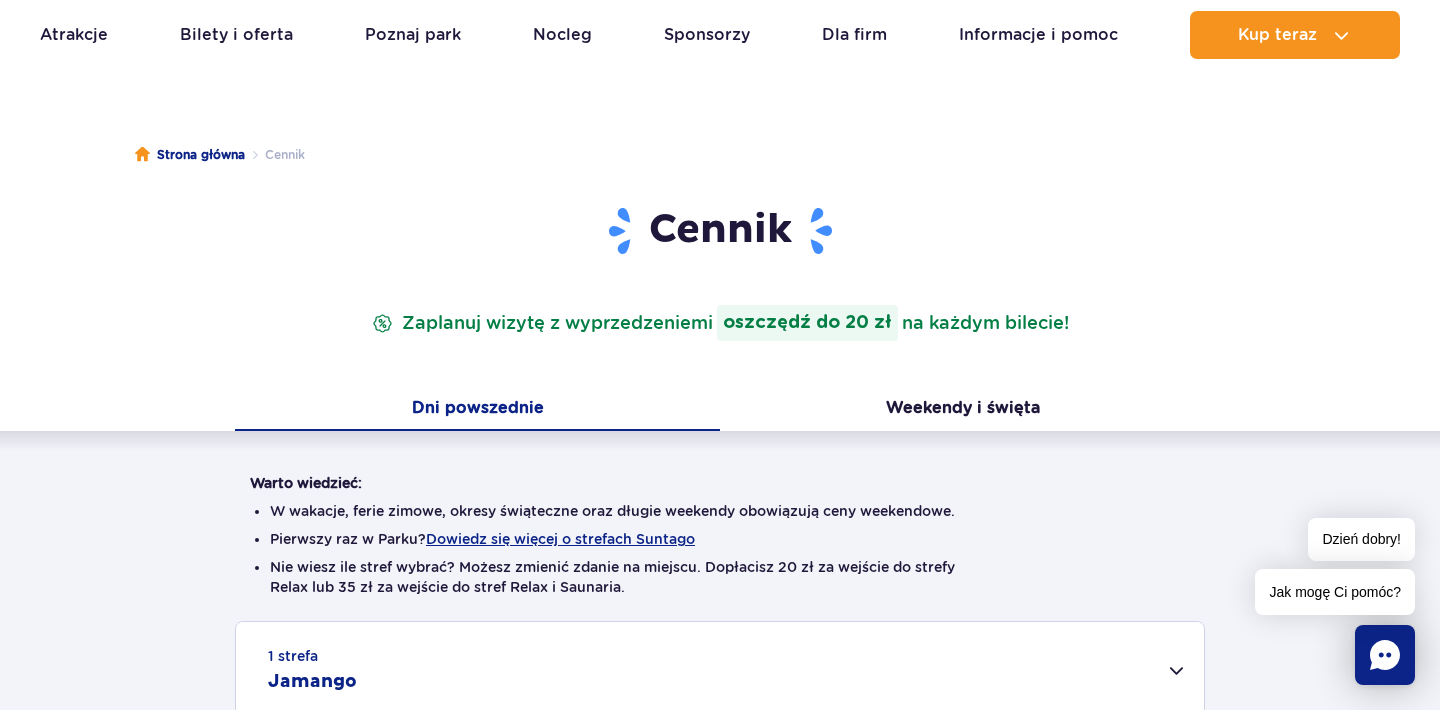 scroll, scrollTop: 88, scrollLeft: 0, axis: vertical 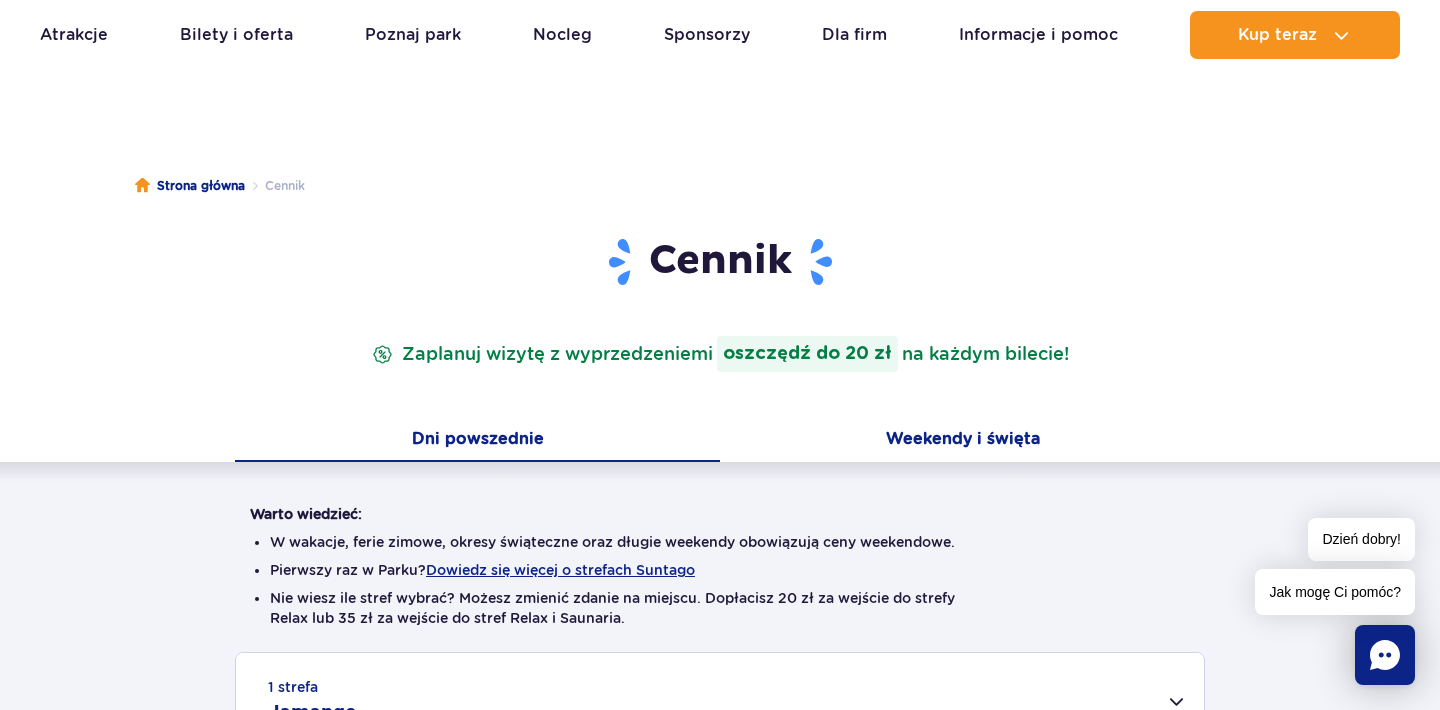 click on "Weekendy i święta" at bounding box center [962, 441] 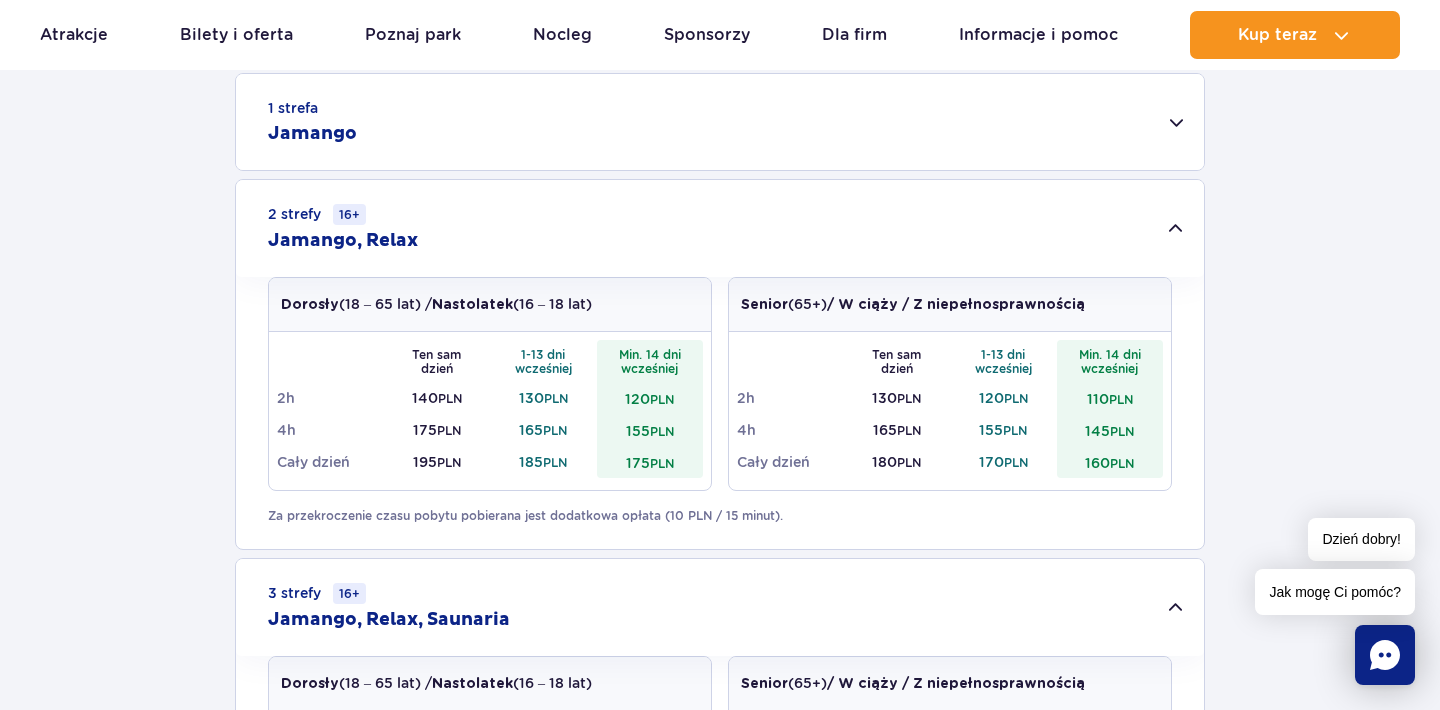 scroll, scrollTop: 668, scrollLeft: 0, axis: vertical 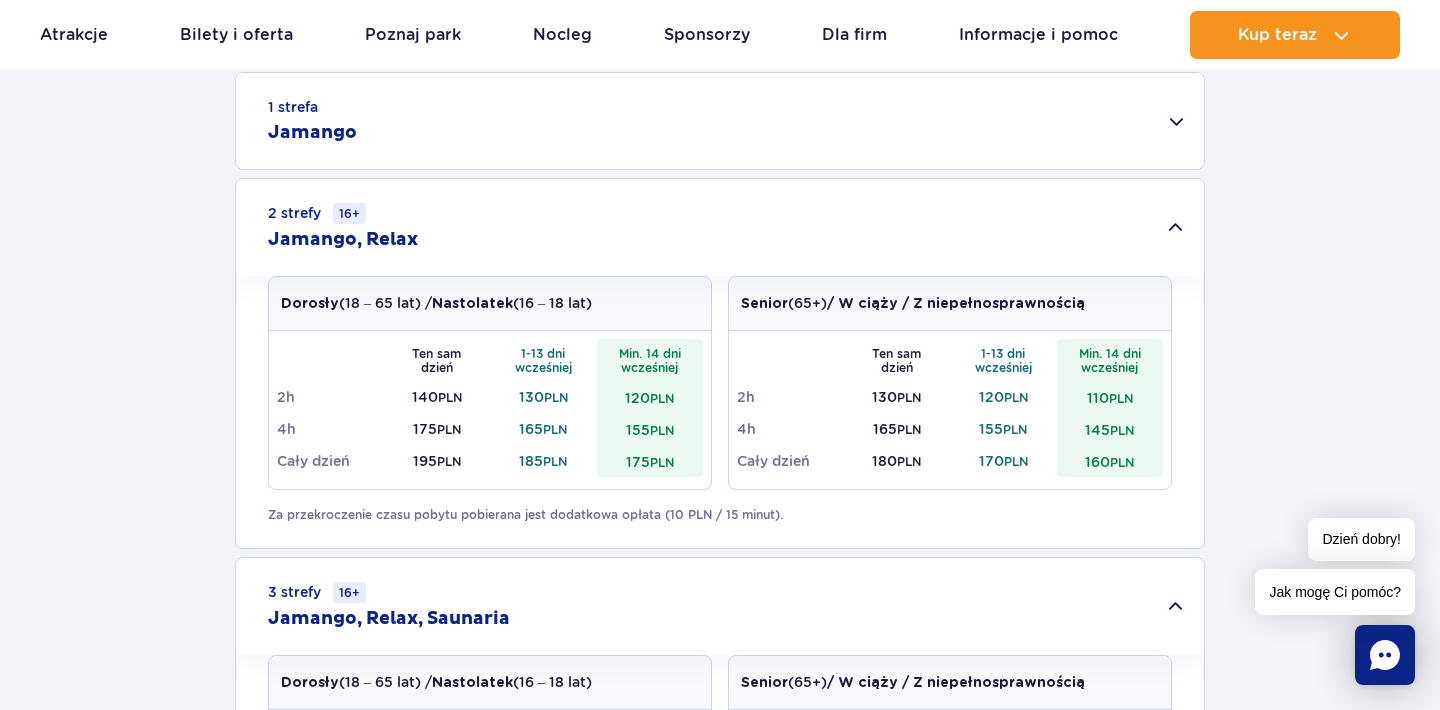 click on "1 strefa
Jamango" at bounding box center (720, 121) 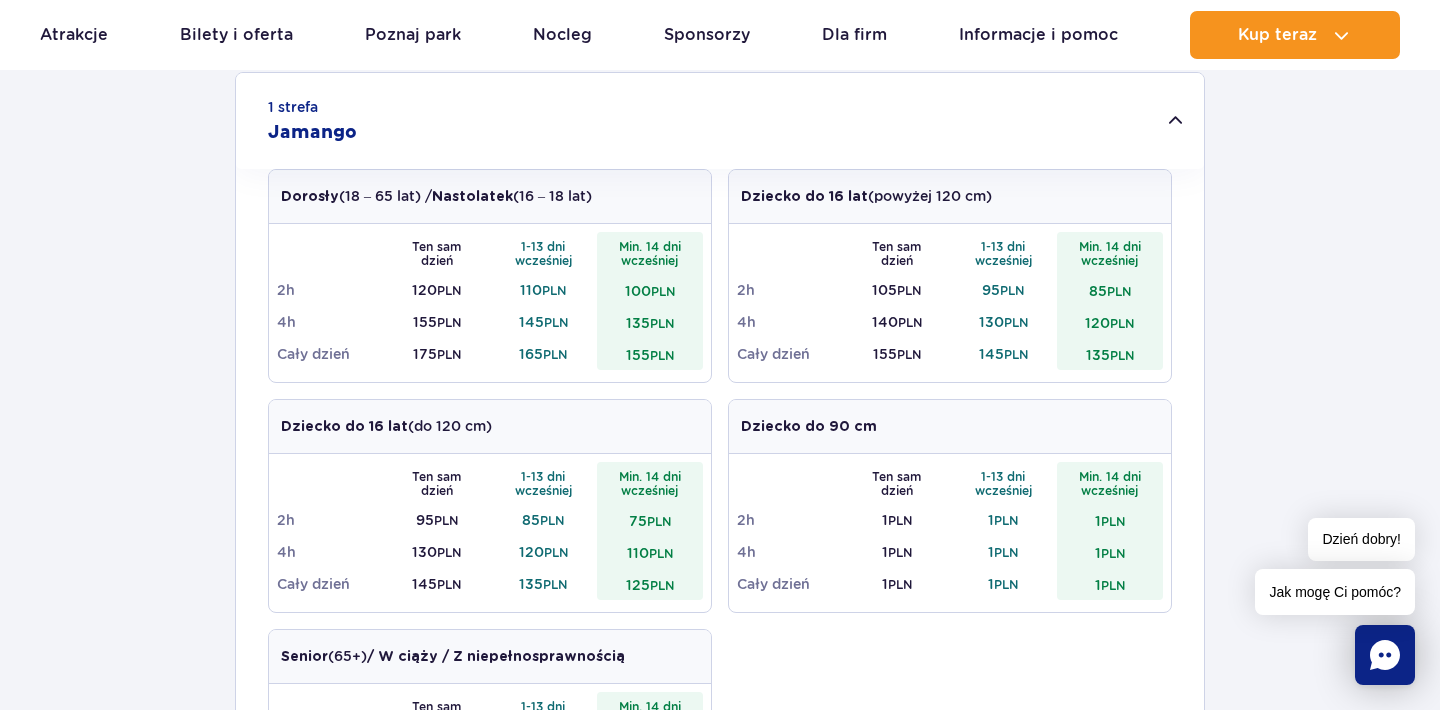 click on "1 strefa
Jamango" at bounding box center (720, 121) 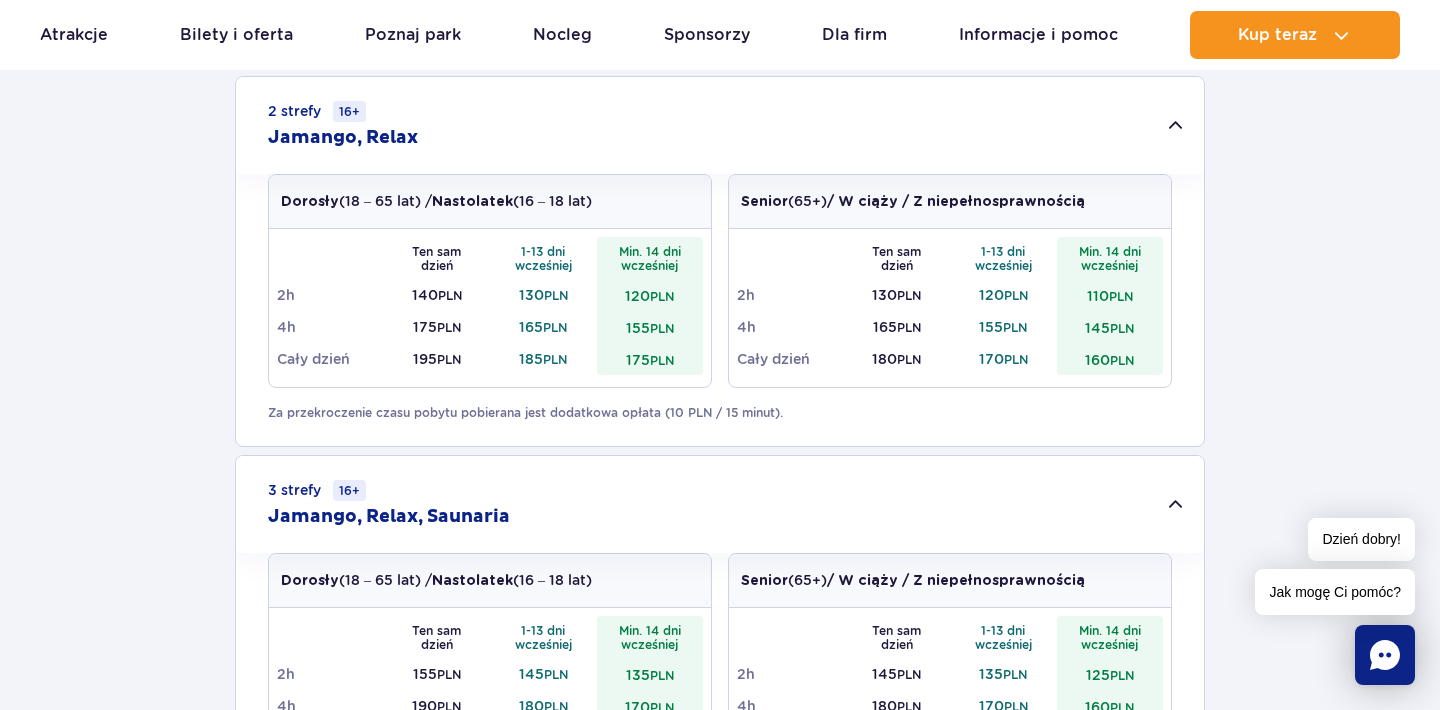 scroll, scrollTop: 764, scrollLeft: 0, axis: vertical 